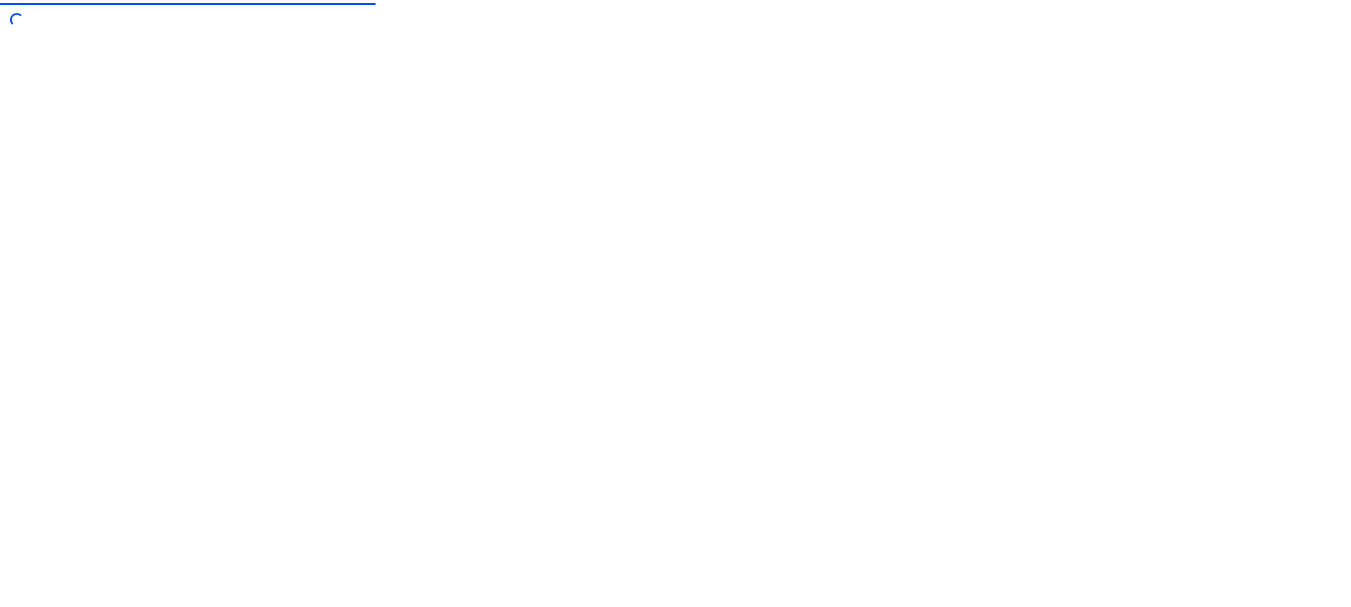 scroll, scrollTop: 0, scrollLeft: 0, axis: both 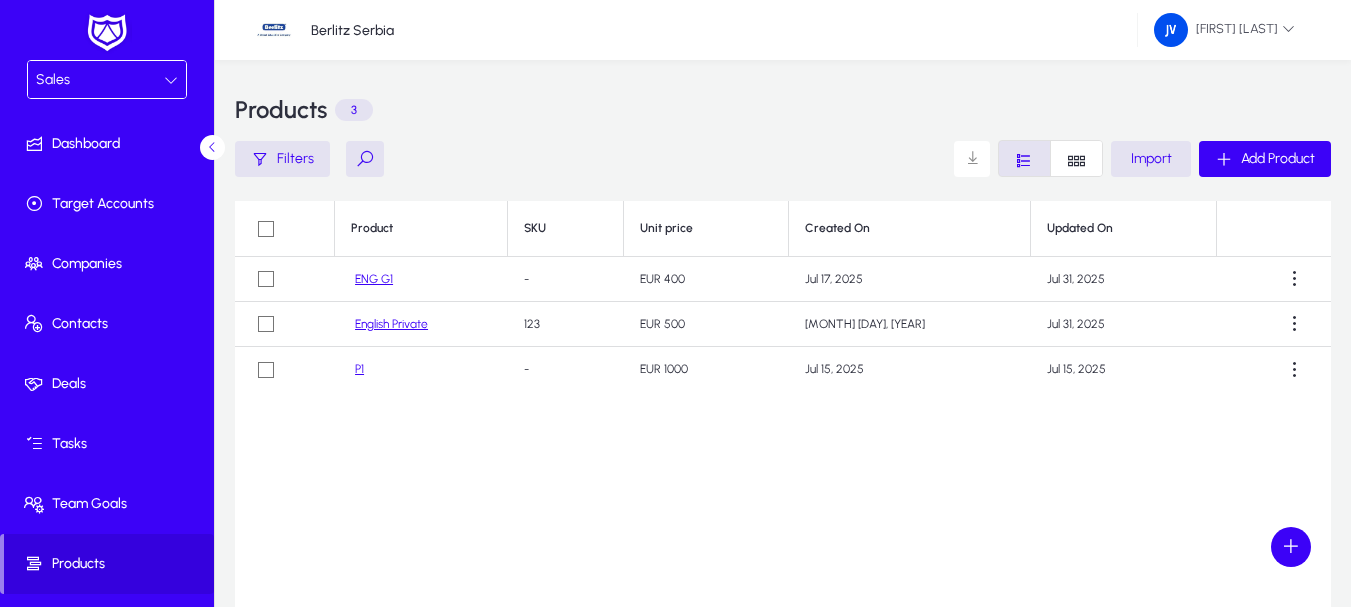 click on "Sales" at bounding box center [100, 80] 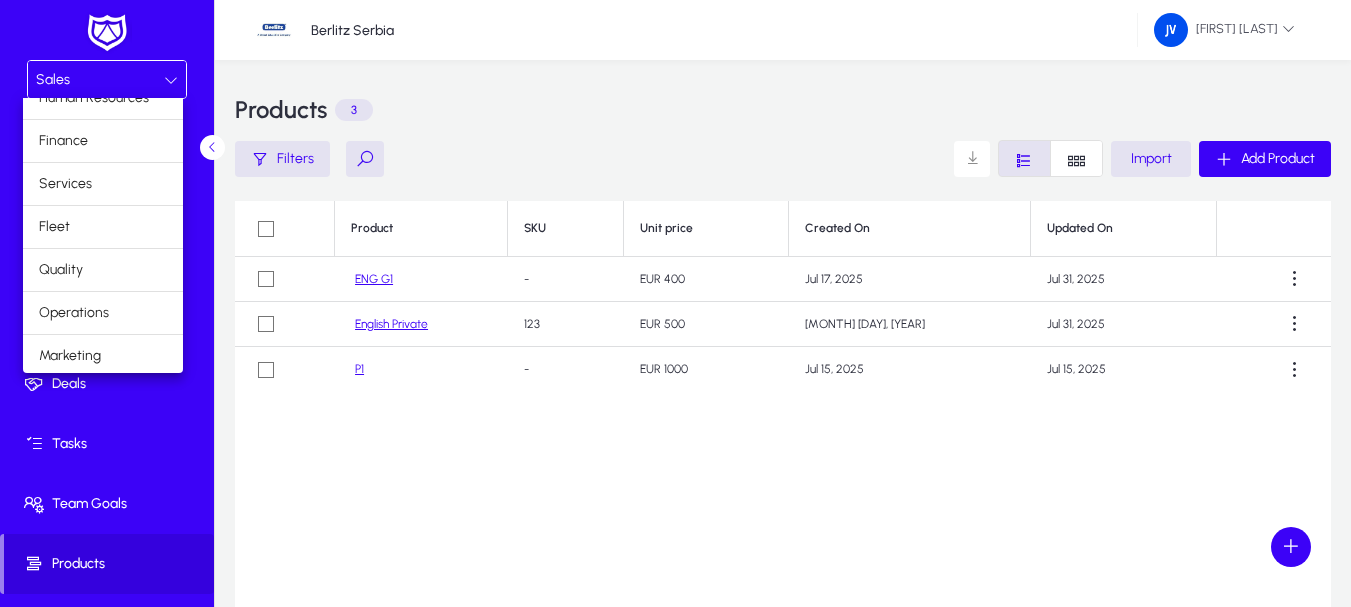 scroll, scrollTop: 68, scrollLeft: 0, axis: vertical 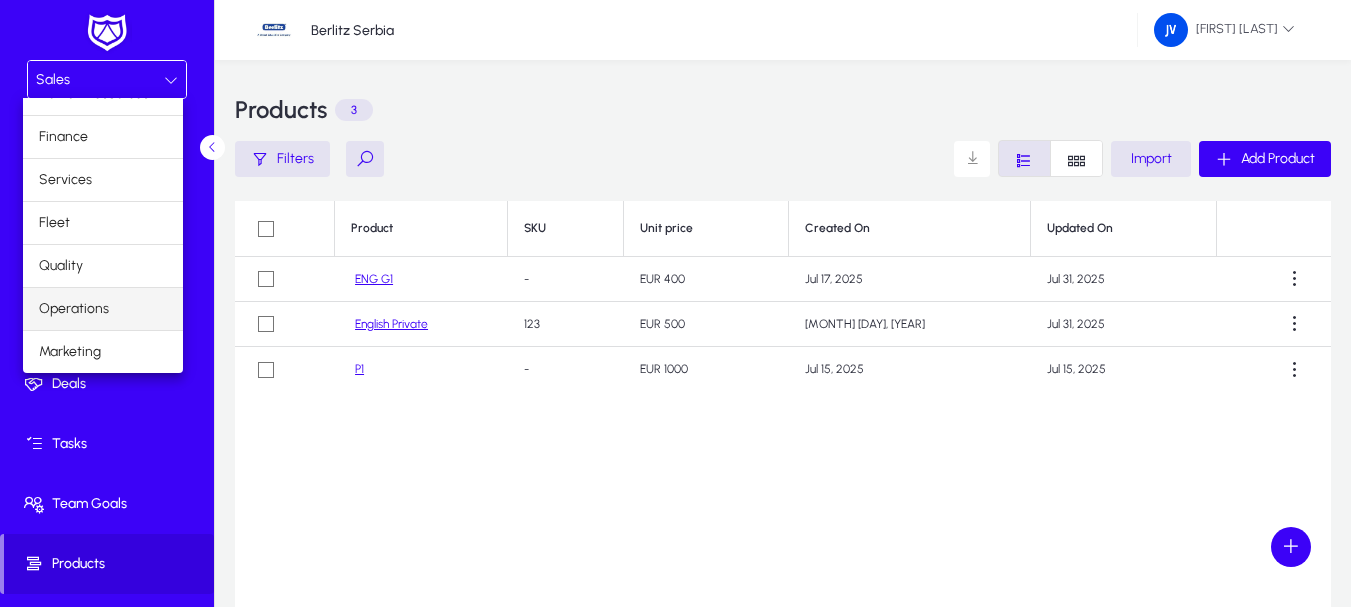 click on "Operations" at bounding box center (74, 309) 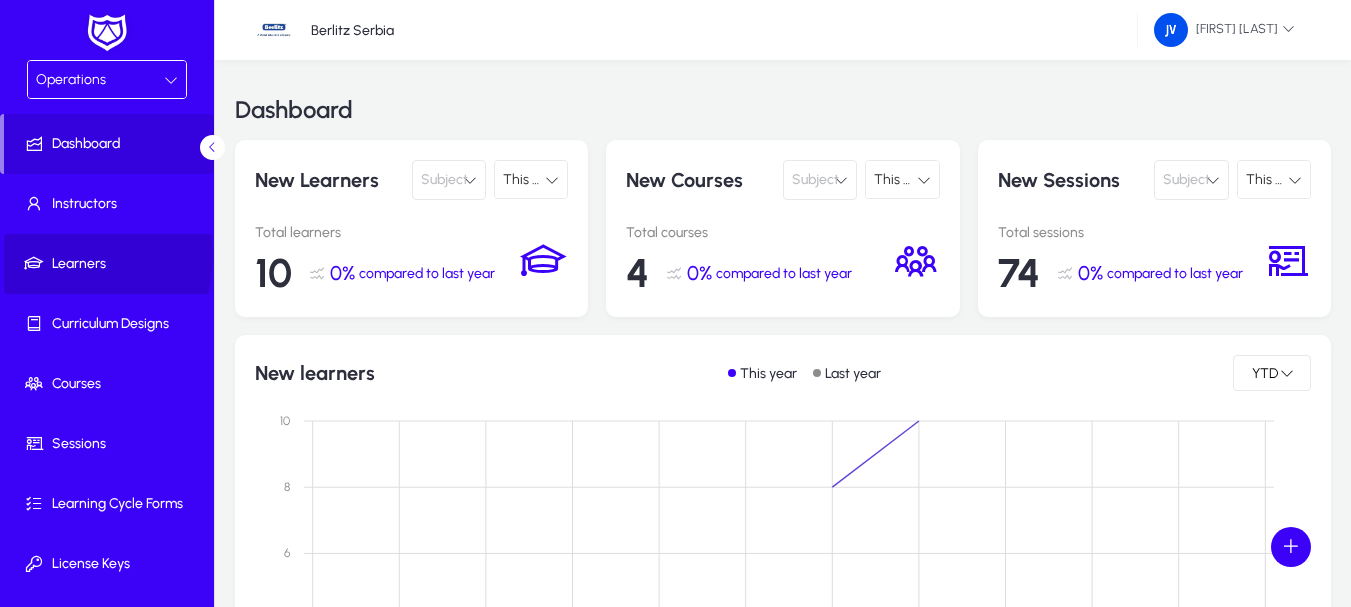 click on "Learners" 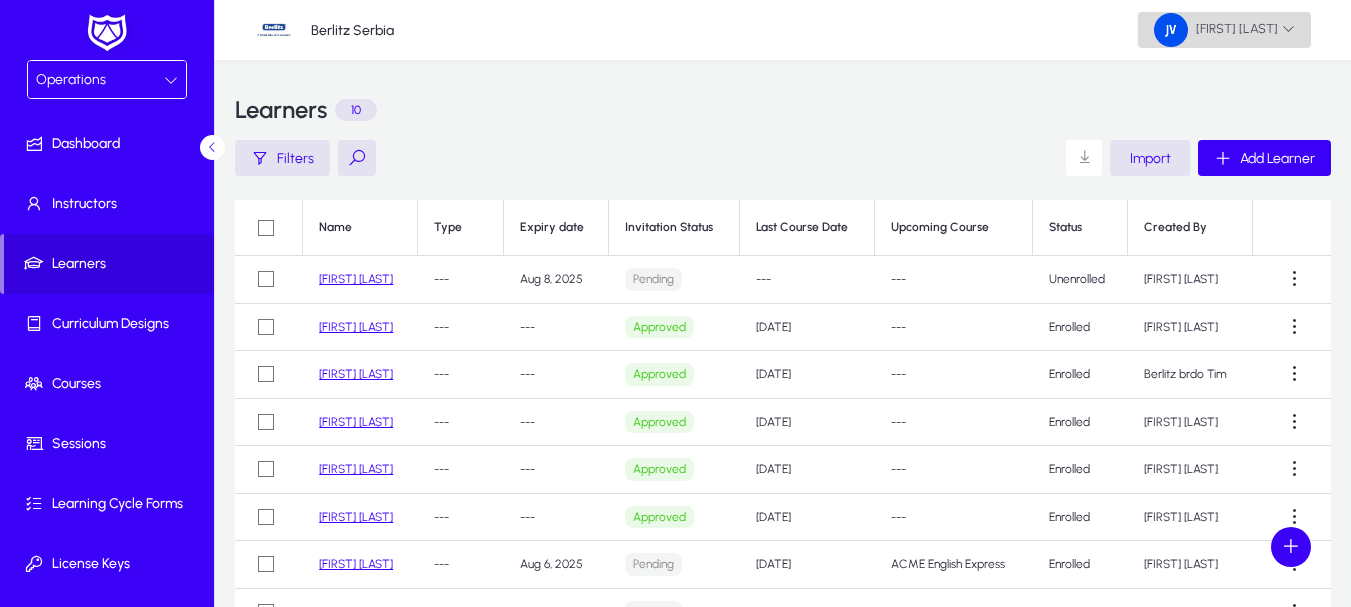 click on "[FIRST] [LAST]" 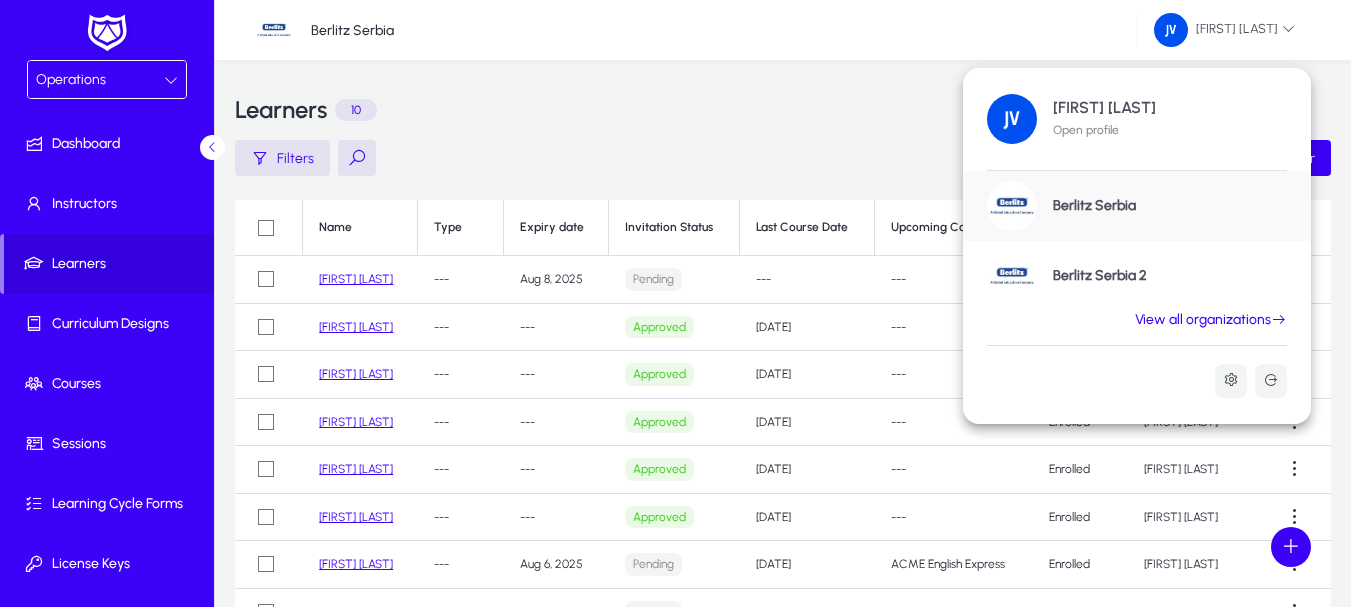 click on "Berlitz Serbia 2" at bounding box center (1100, 276) 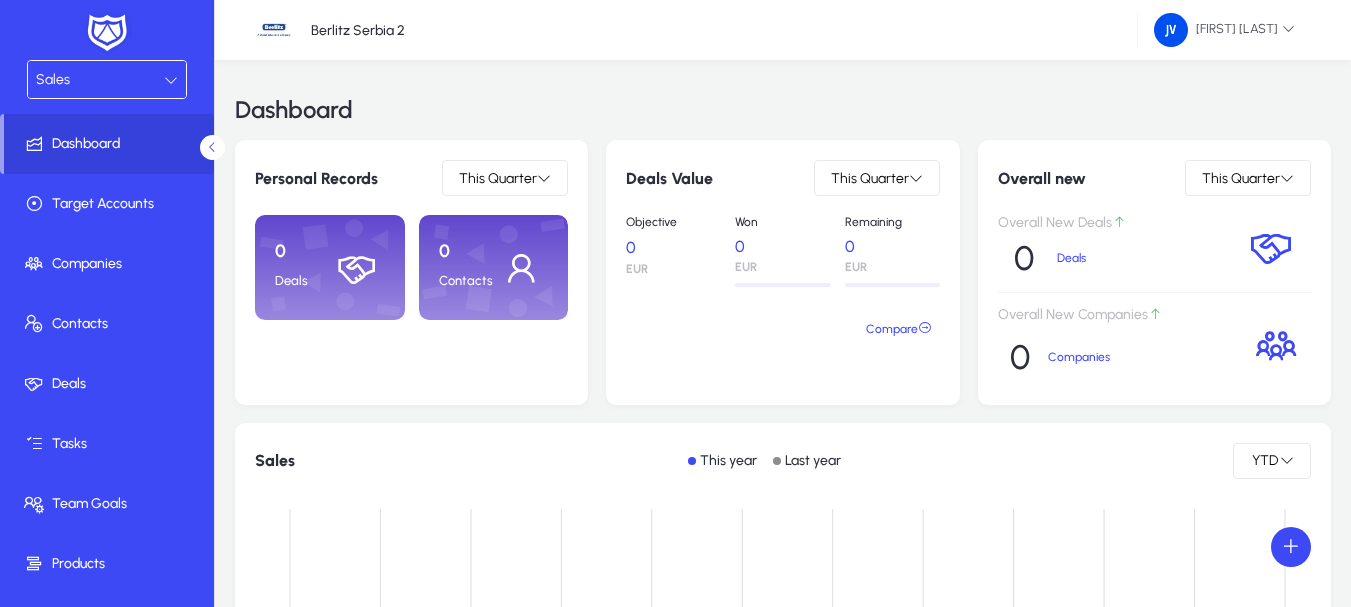 click on "Sales" at bounding box center (100, 80) 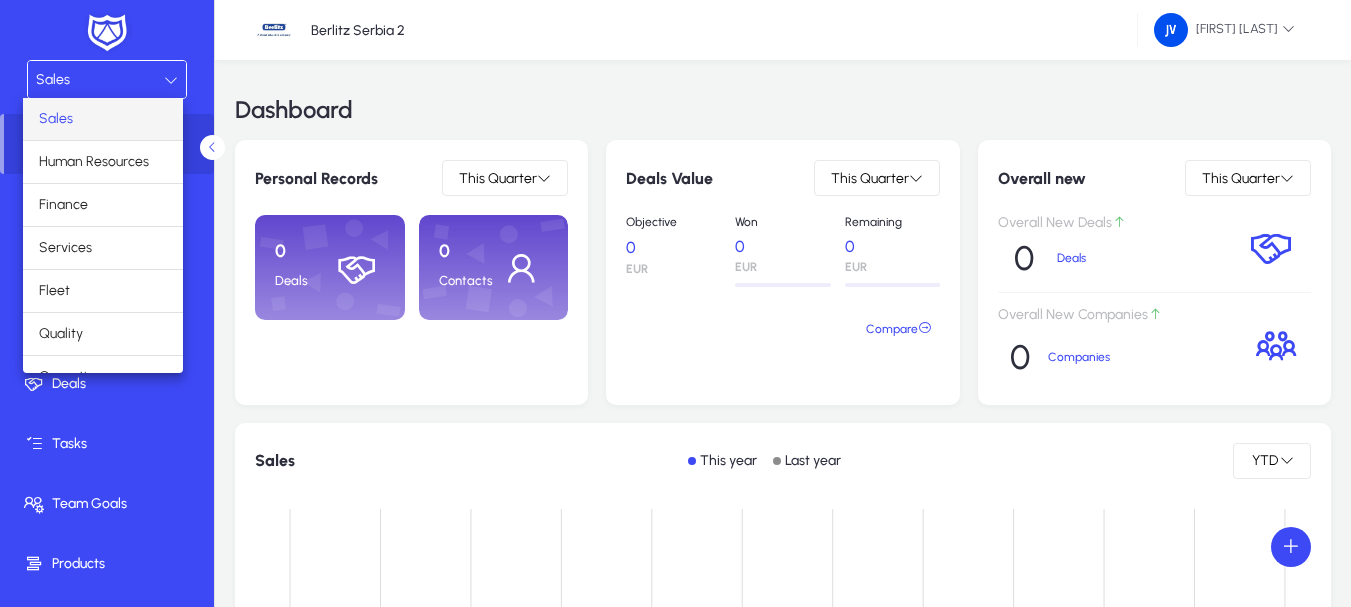 scroll, scrollTop: 68, scrollLeft: 0, axis: vertical 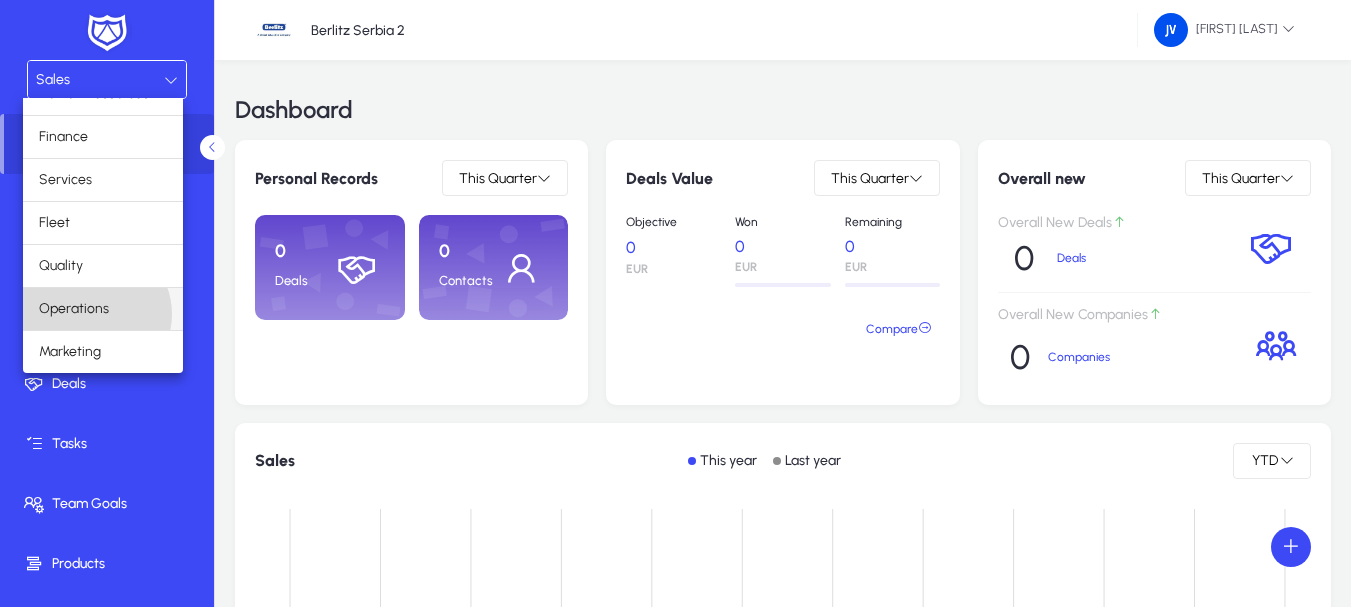click on "Operations" at bounding box center (74, 309) 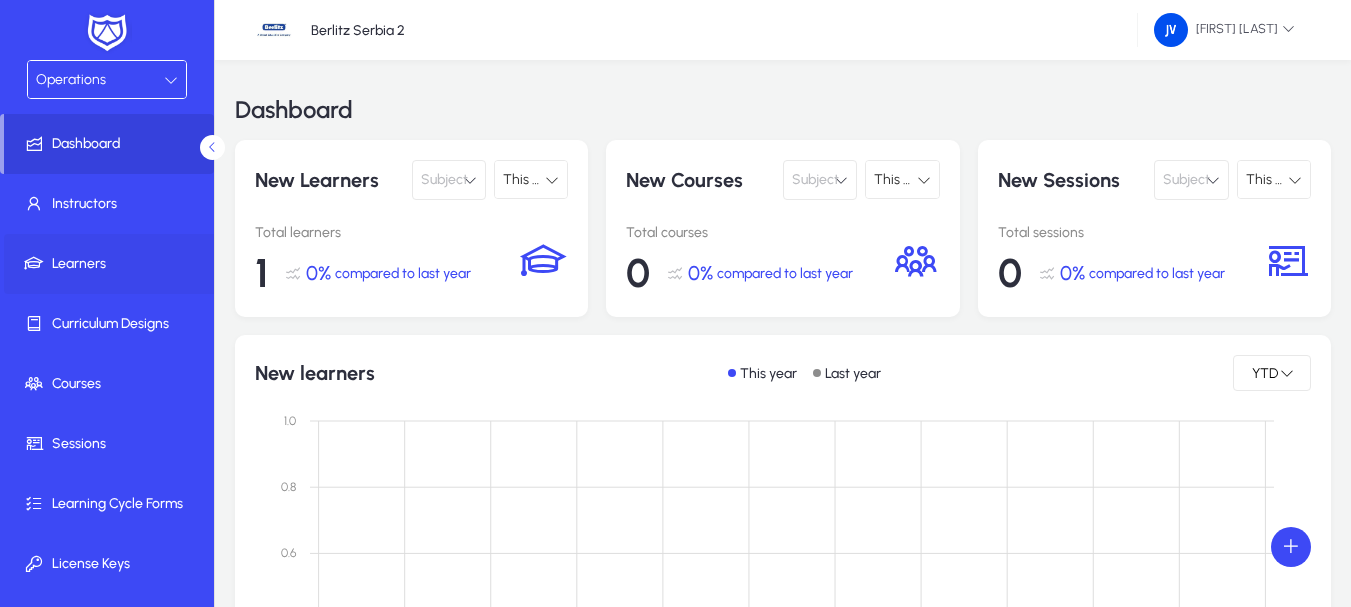 click on "Learners" 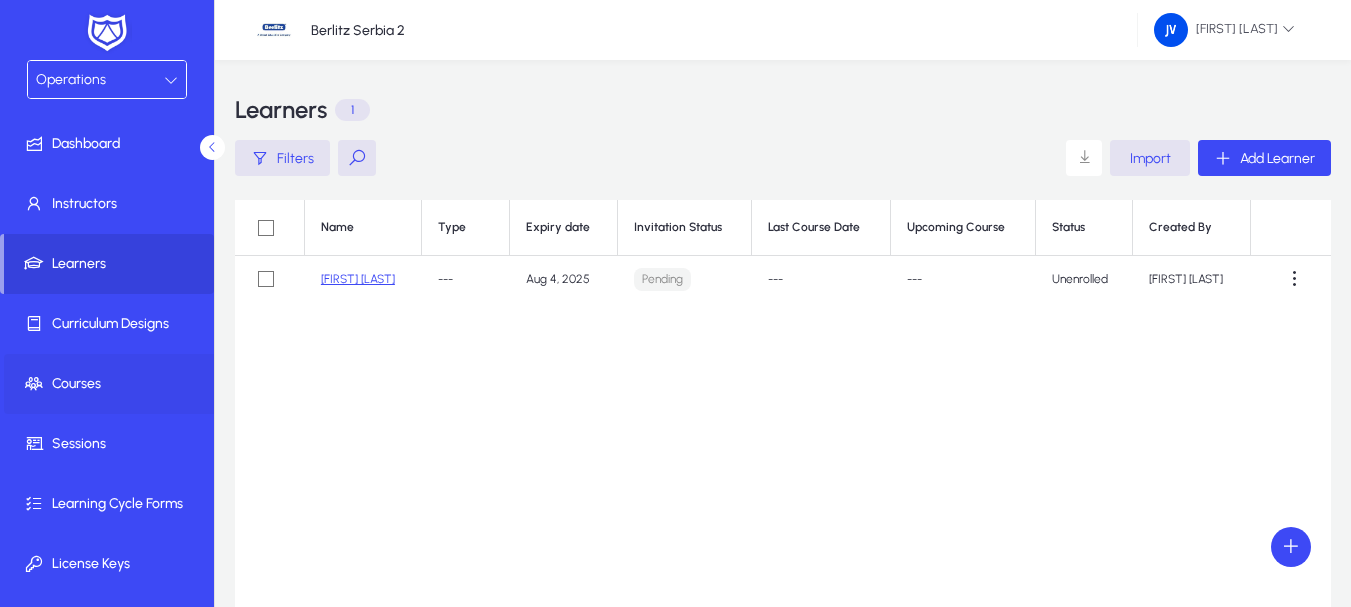 click on "Courses" 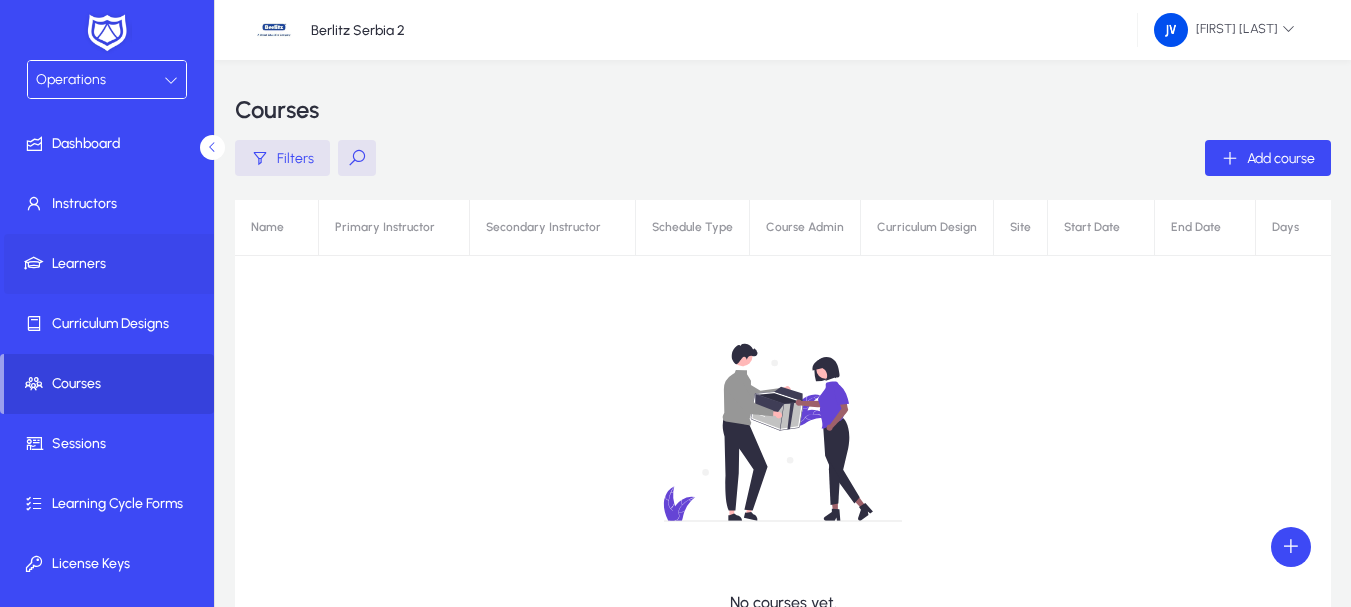 click on "Learners" 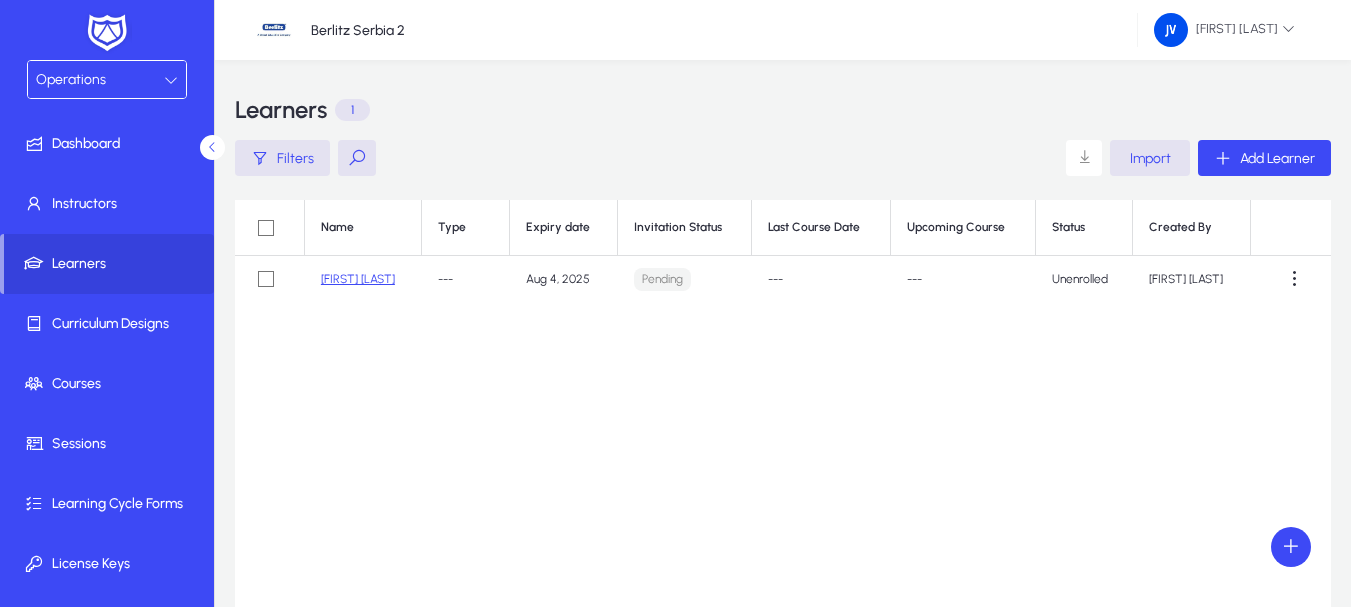 drag, startPoint x: 910, startPoint y: 510, endPoint x: 1351, endPoint y: 315, distance: 482.18875 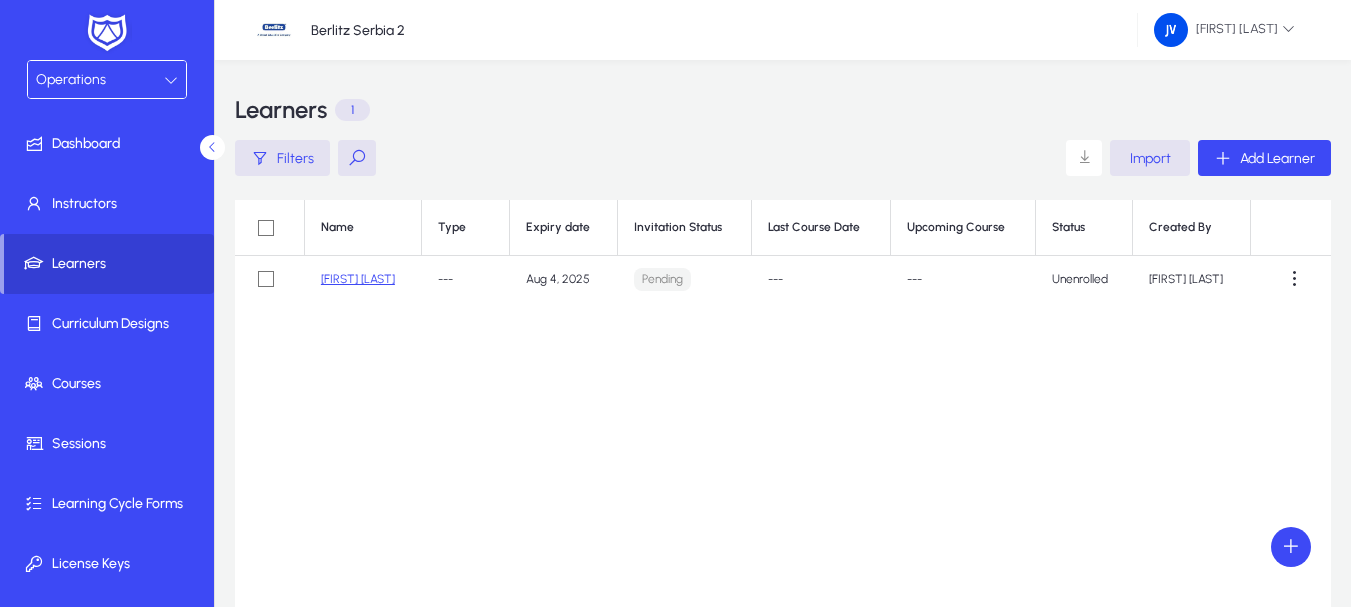 click on "Name Type Expiry date Invitation Status Last Course Date Upcoming Course Status Created By  [FIRST] [LAST]   ---   Aug 4, 2025   Pending   ---   ---   Unenrolled   [FIRST] [LAST]" 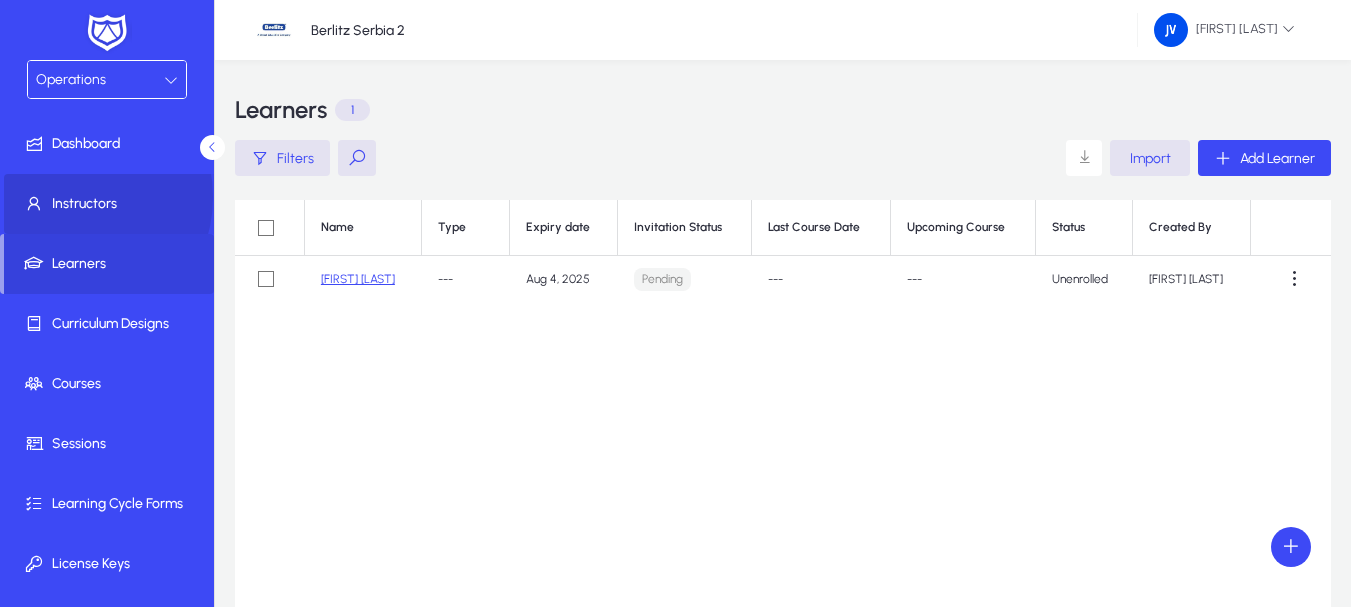 click on "Instructors" 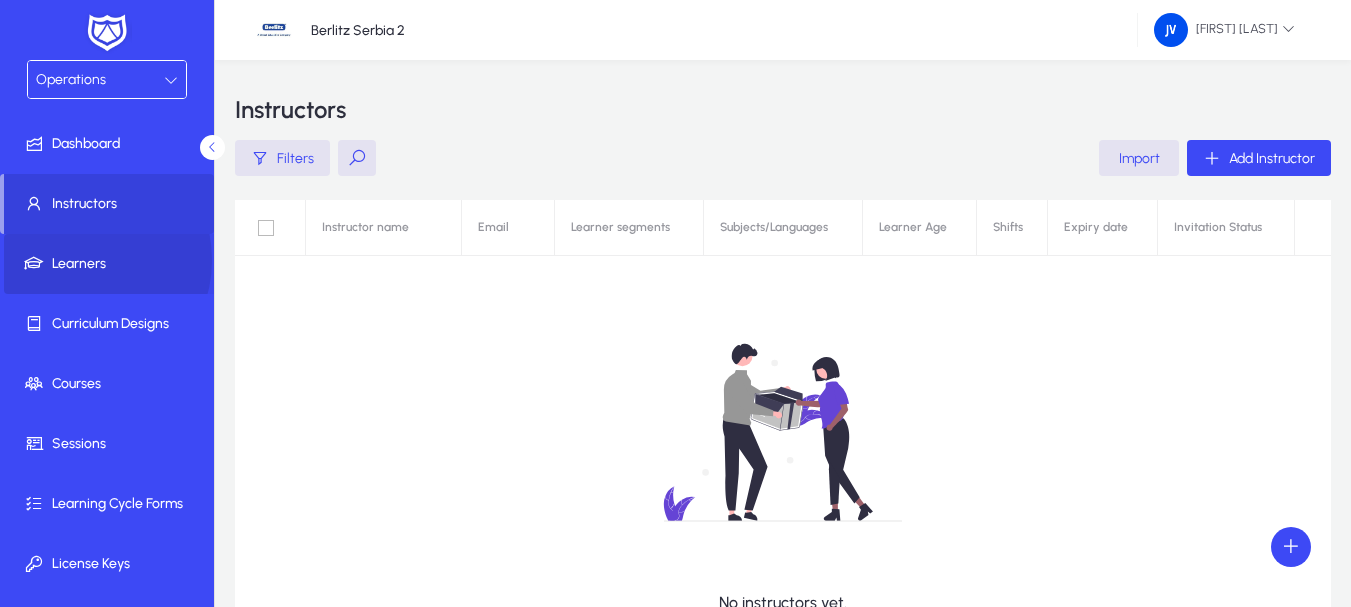 drag, startPoint x: 73, startPoint y: 260, endPoint x: 79, endPoint y: 212, distance: 48.373547 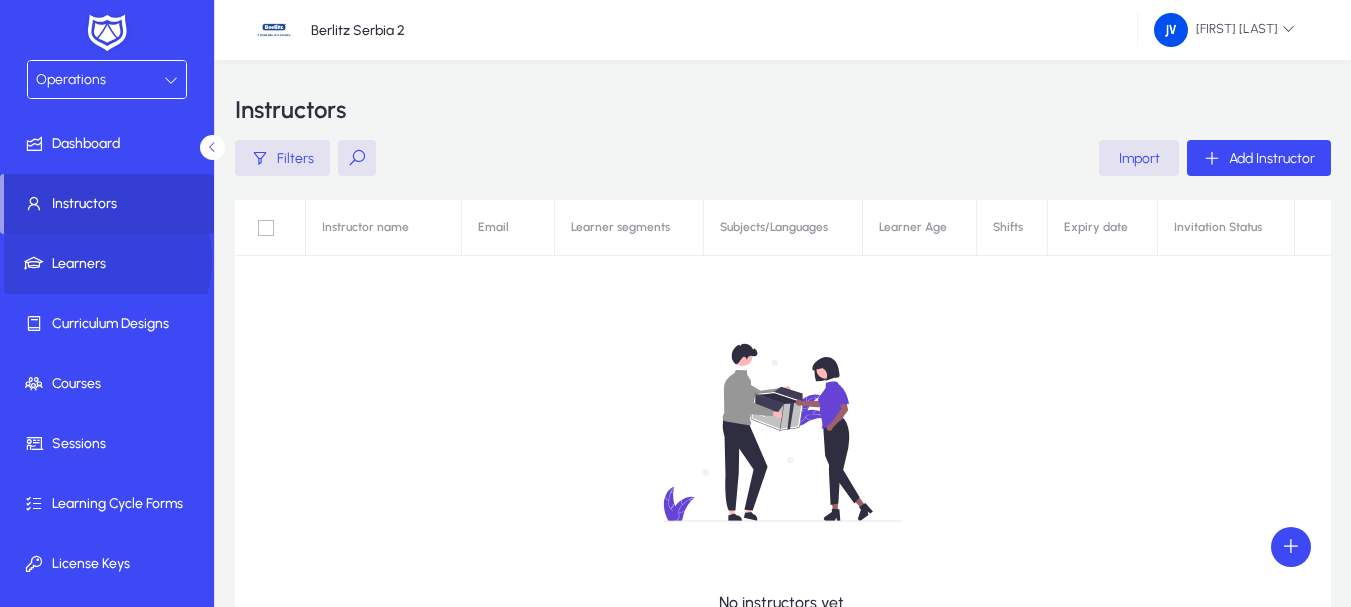 click on "Learners" 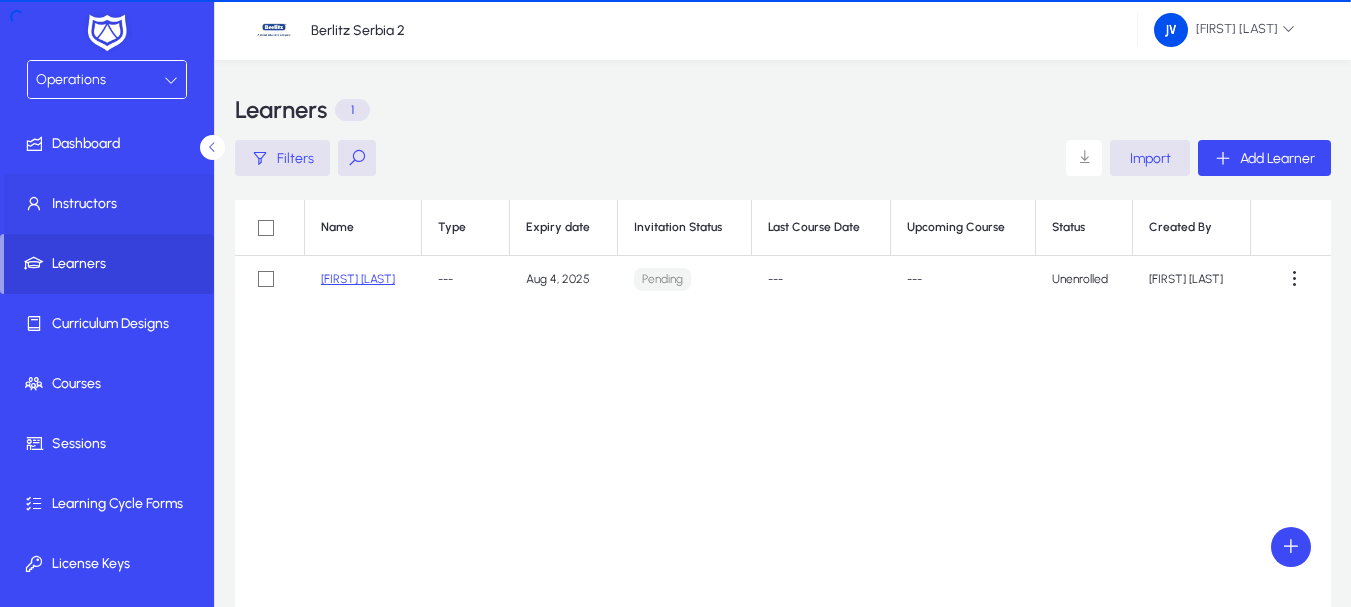 click on "Instructors" 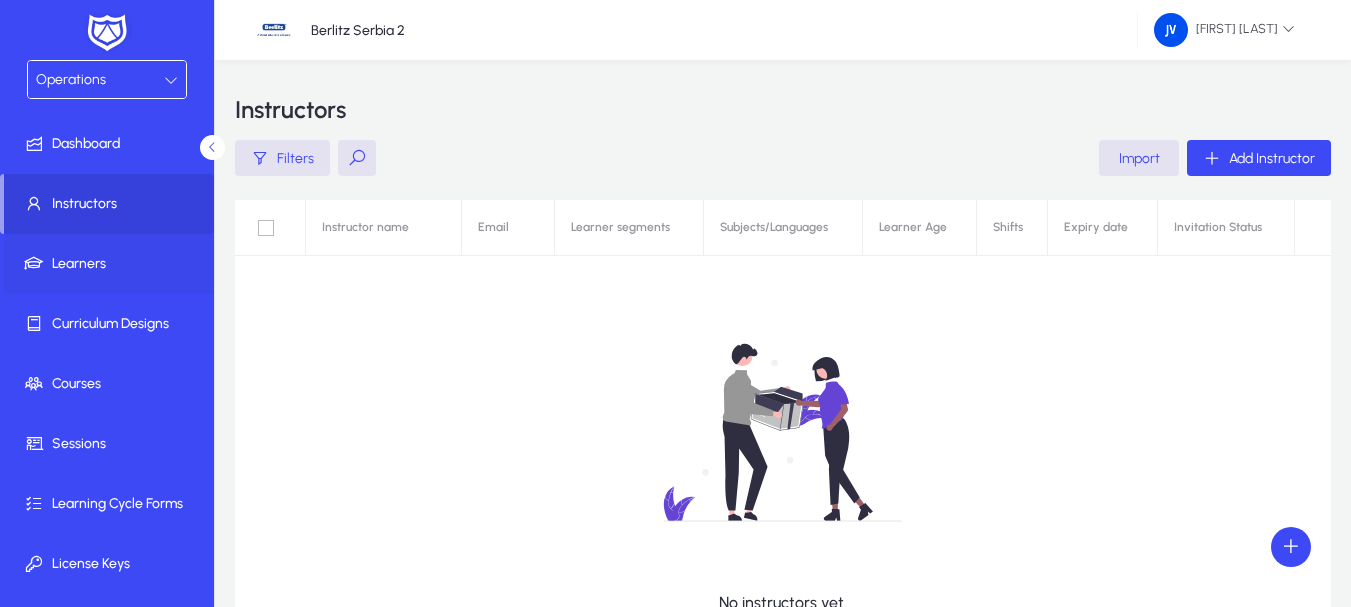 click on "Learners" 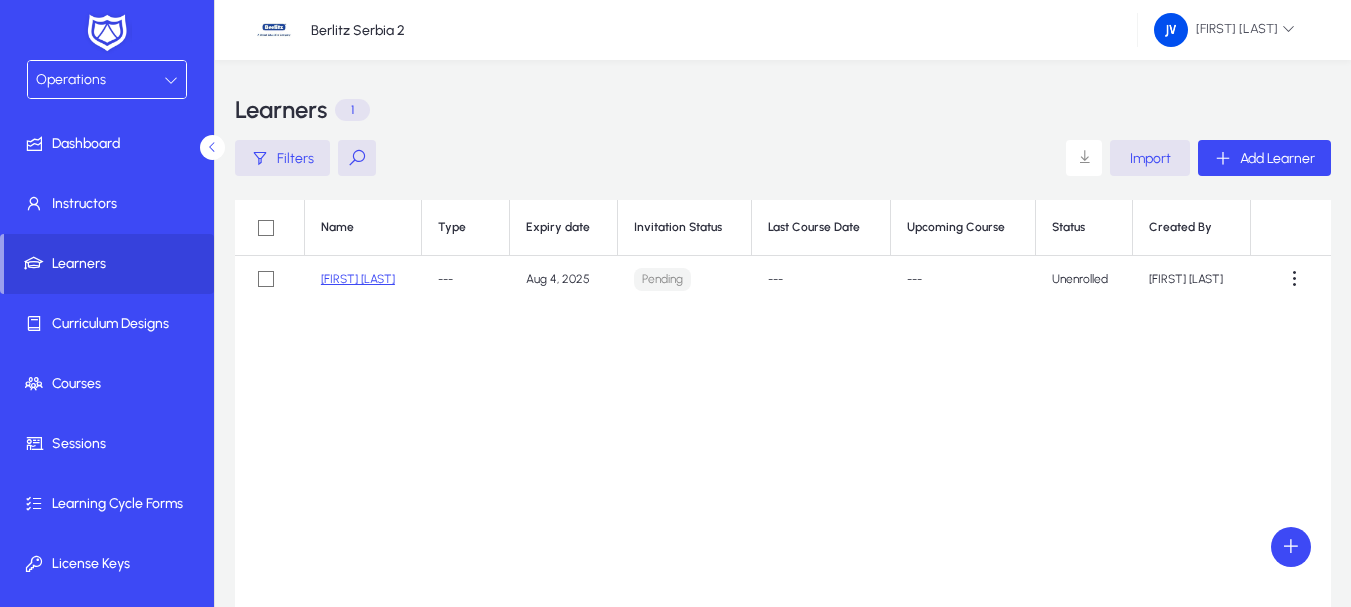 drag, startPoint x: 401, startPoint y: 369, endPoint x: 402, endPoint y: 387, distance: 18.027756 